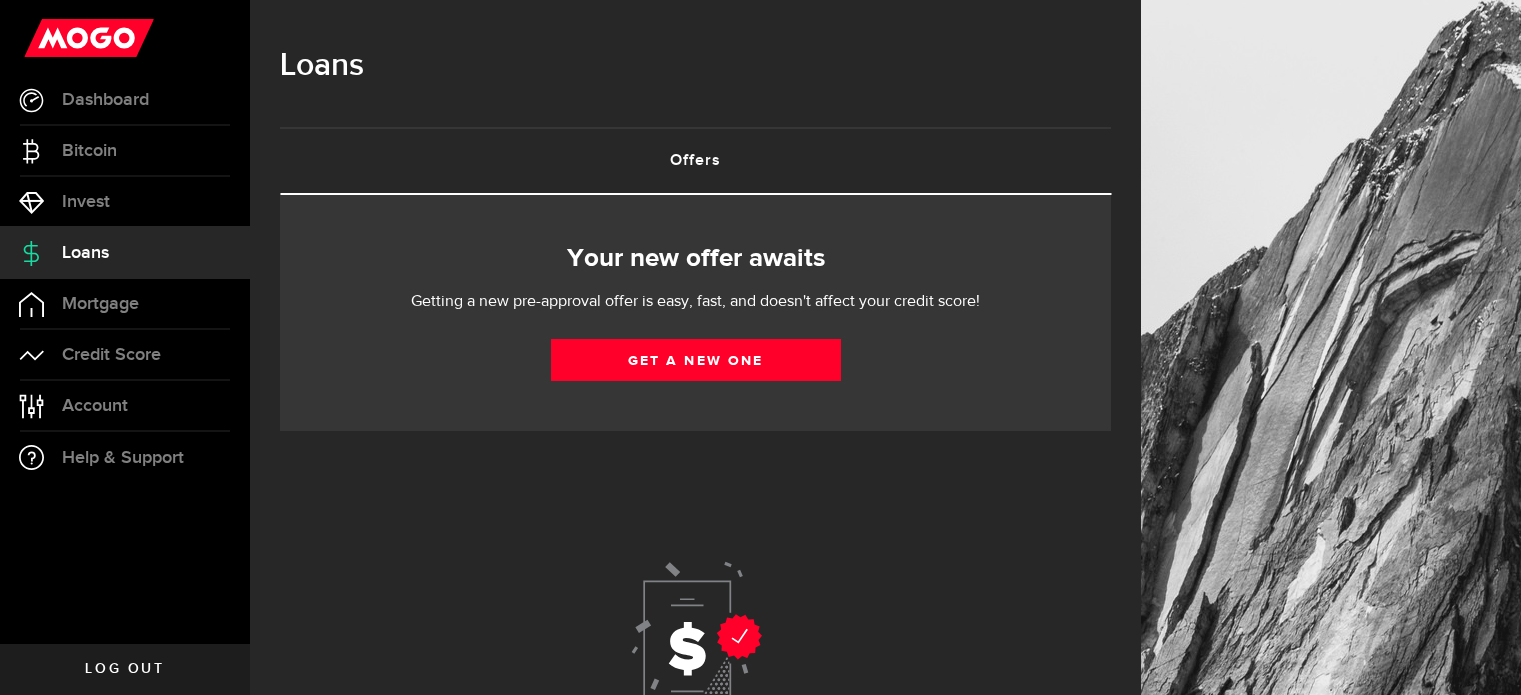 scroll, scrollTop: 0, scrollLeft: 0, axis: both 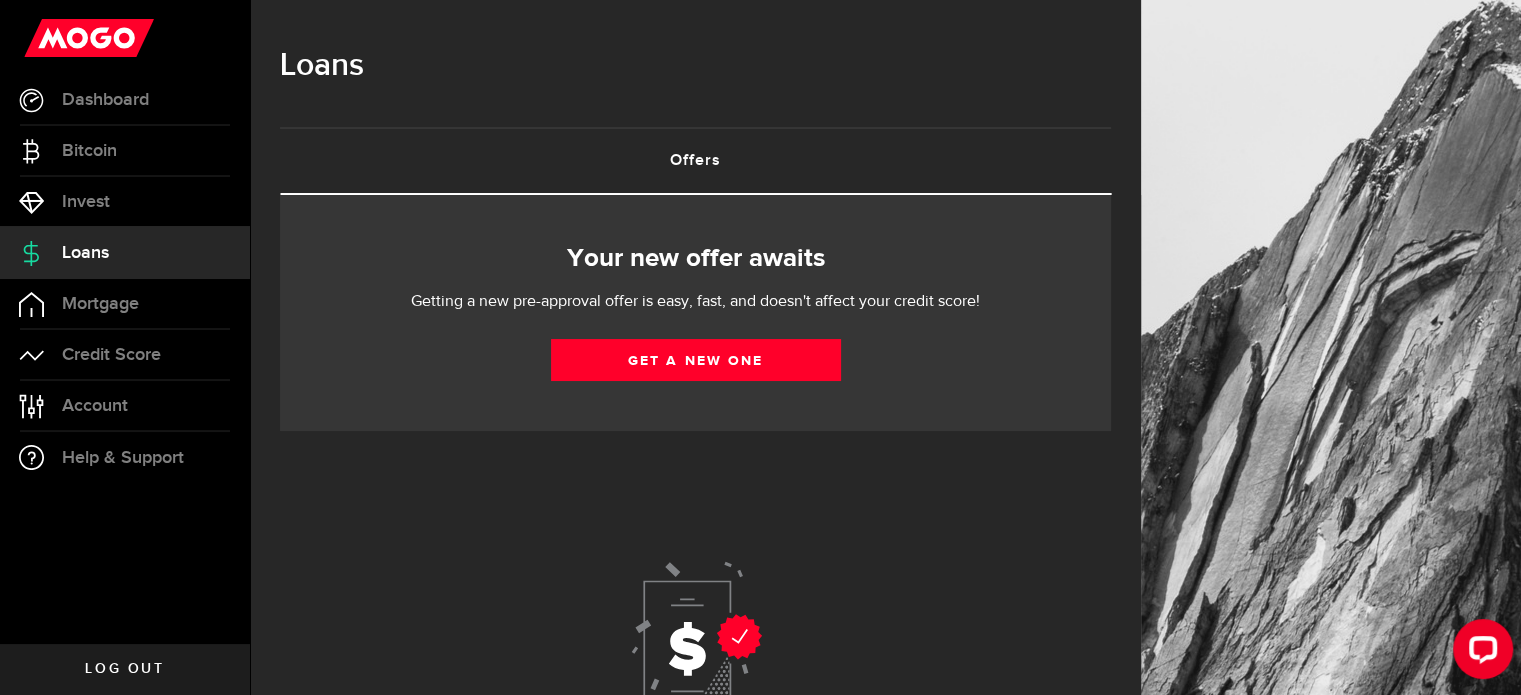 click on "Offers (requires attention)" at bounding box center (695, 161) 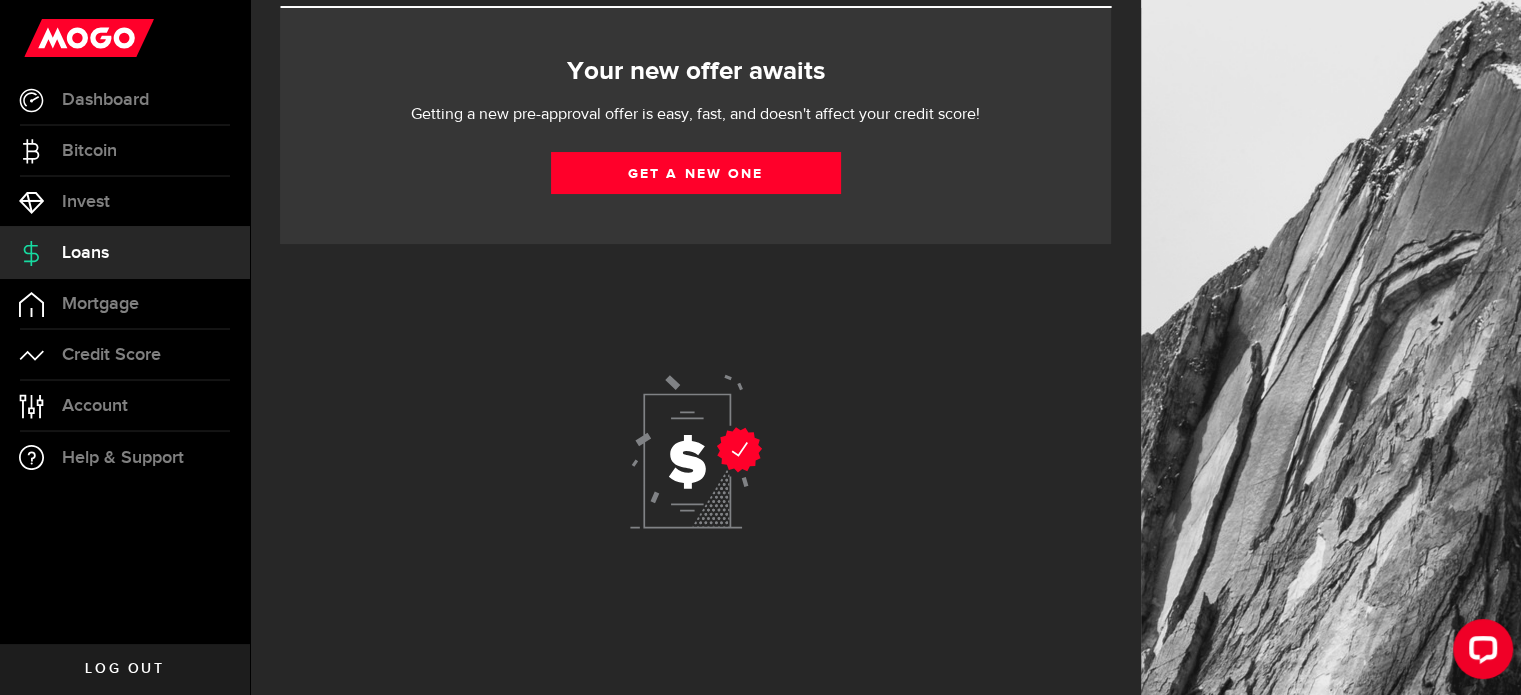 scroll, scrollTop: 0, scrollLeft: 0, axis: both 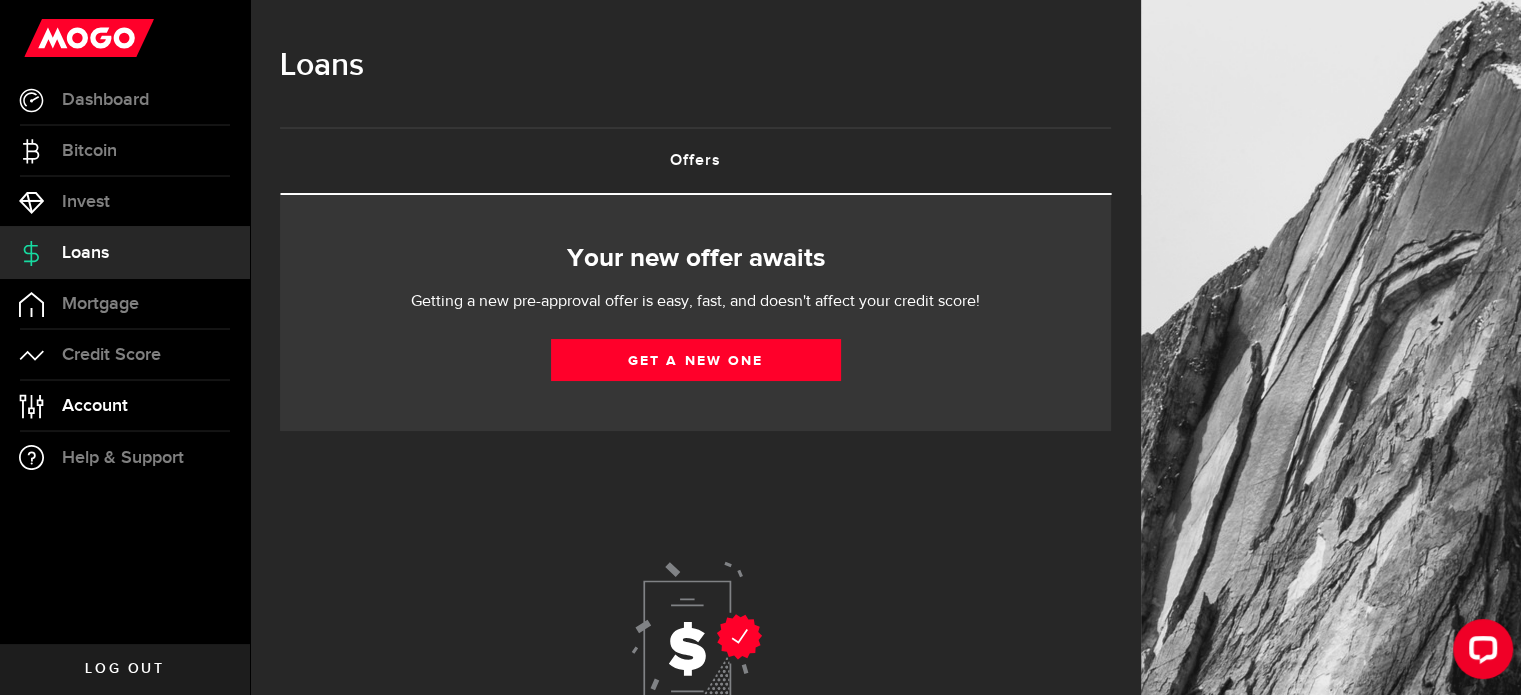 click on "Account Compte" at bounding box center [125, 406] 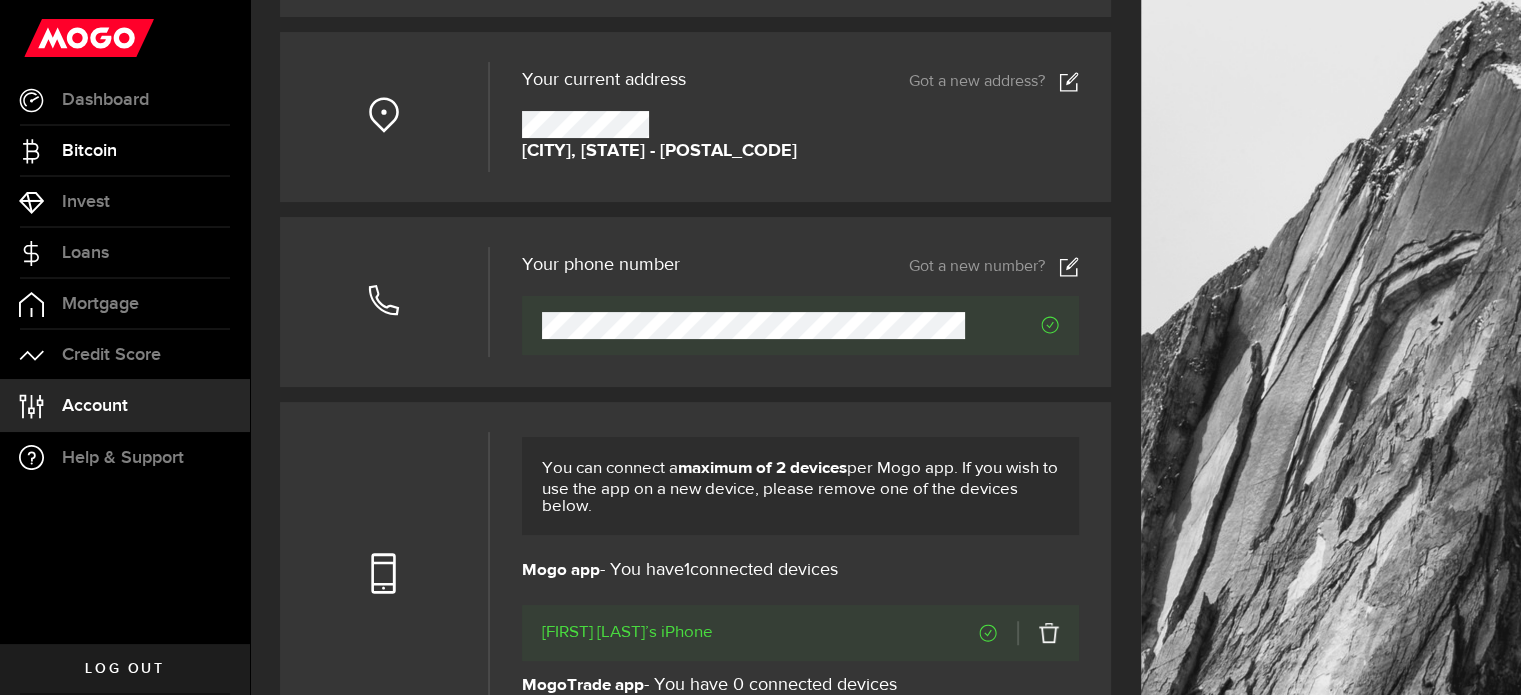 scroll, scrollTop: 57, scrollLeft: 0, axis: vertical 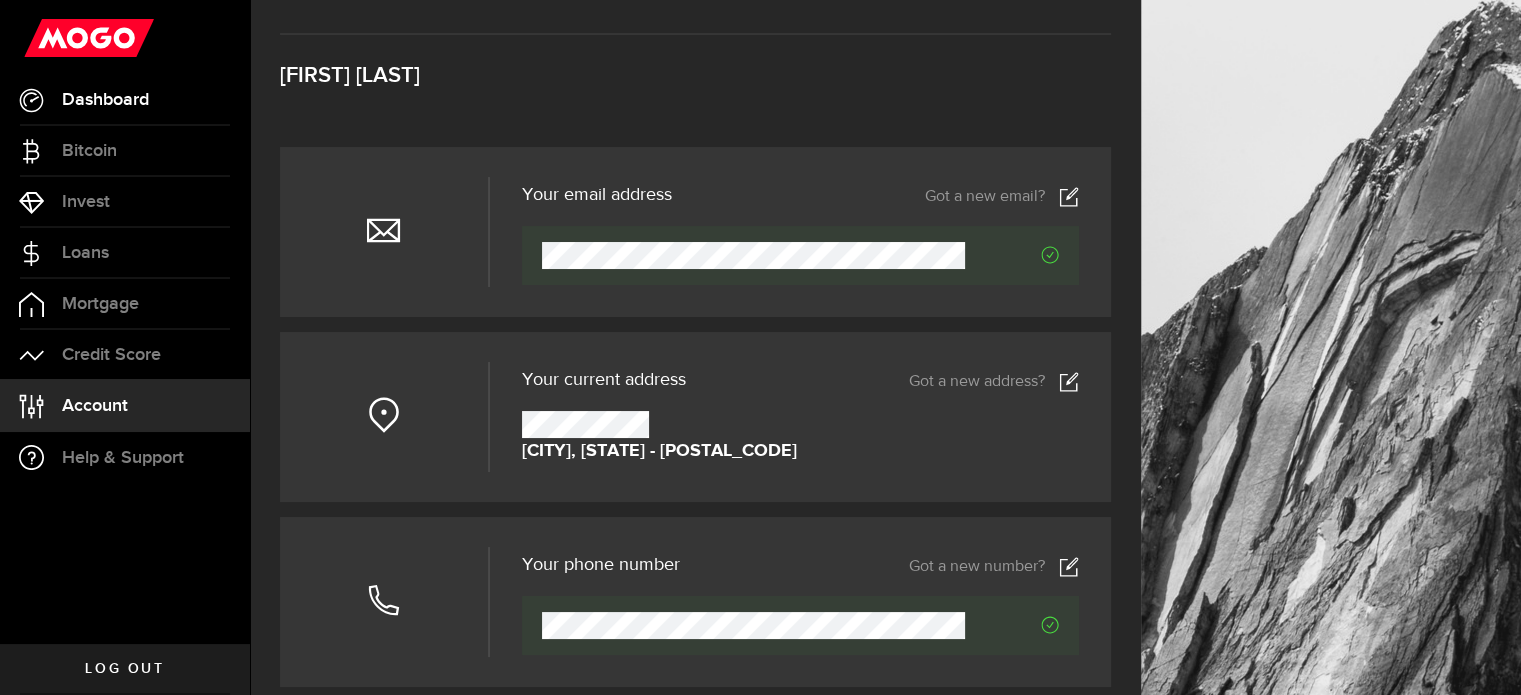 click on "Dashboard" at bounding box center (105, 100) 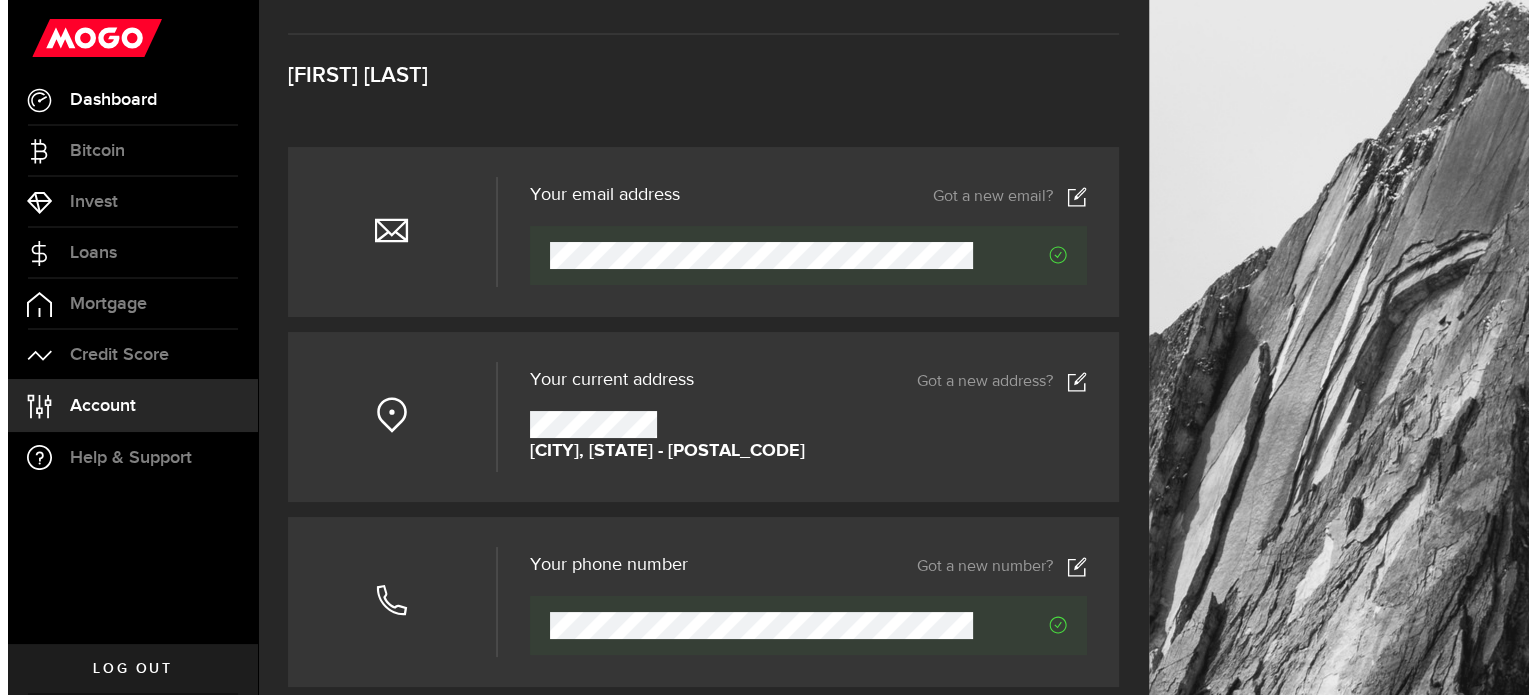 scroll, scrollTop: 0, scrollLeft: 0, axis: both 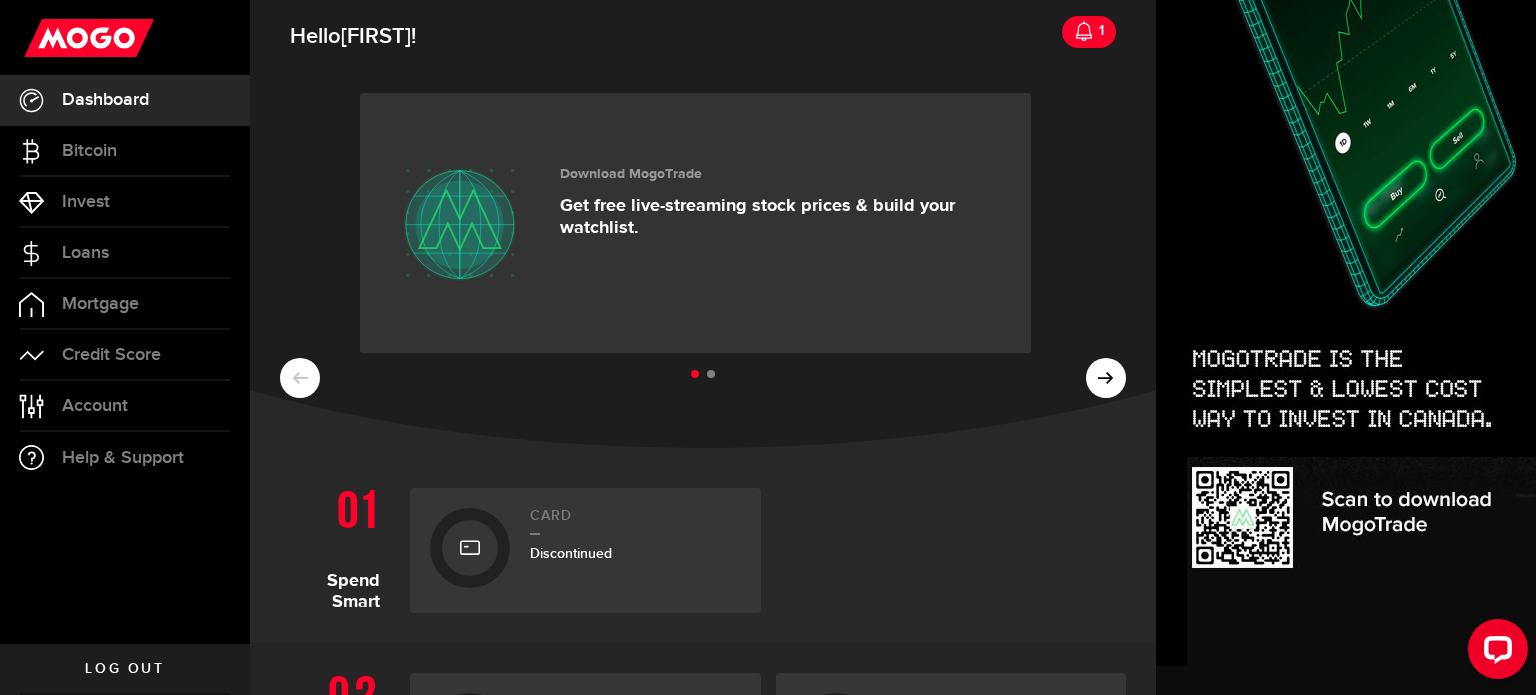 click on "Card" at bounding box center (635, 521) 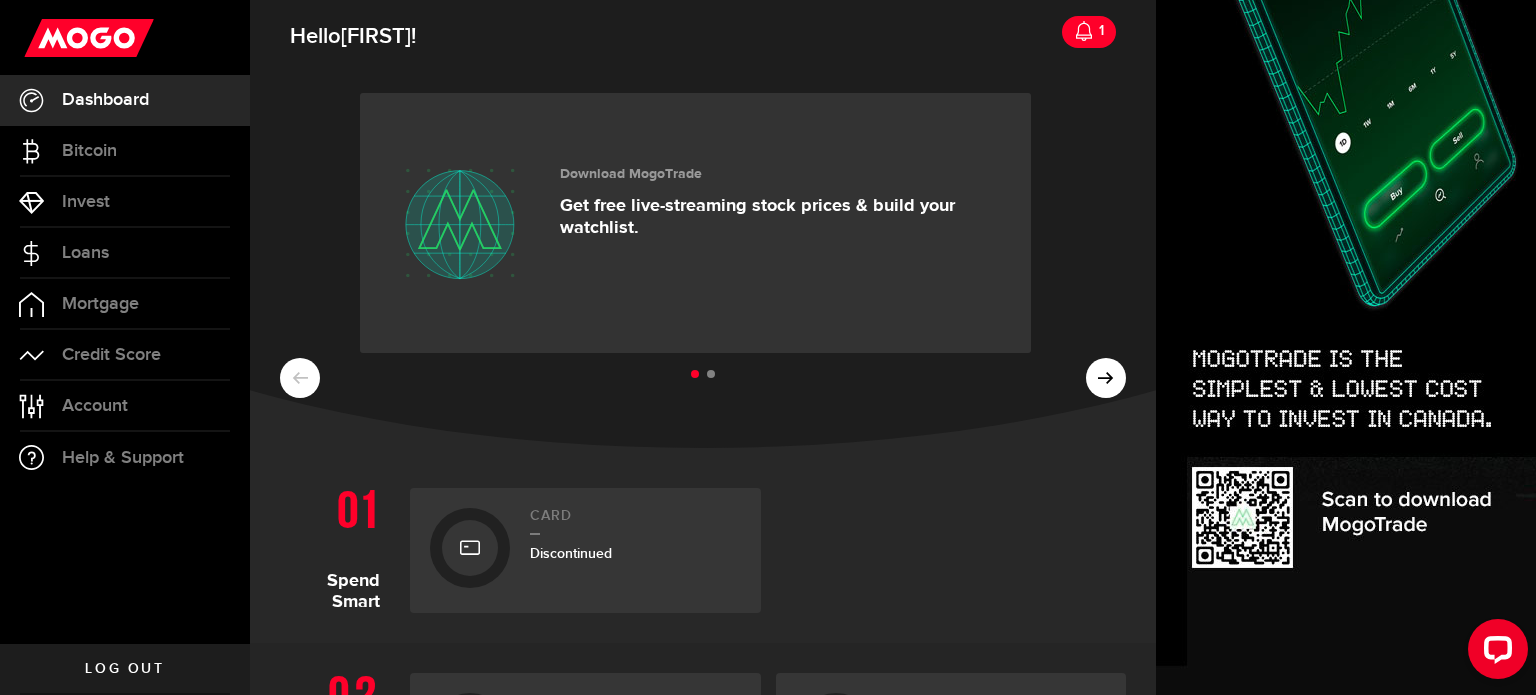click at bounding box center (703, 375) 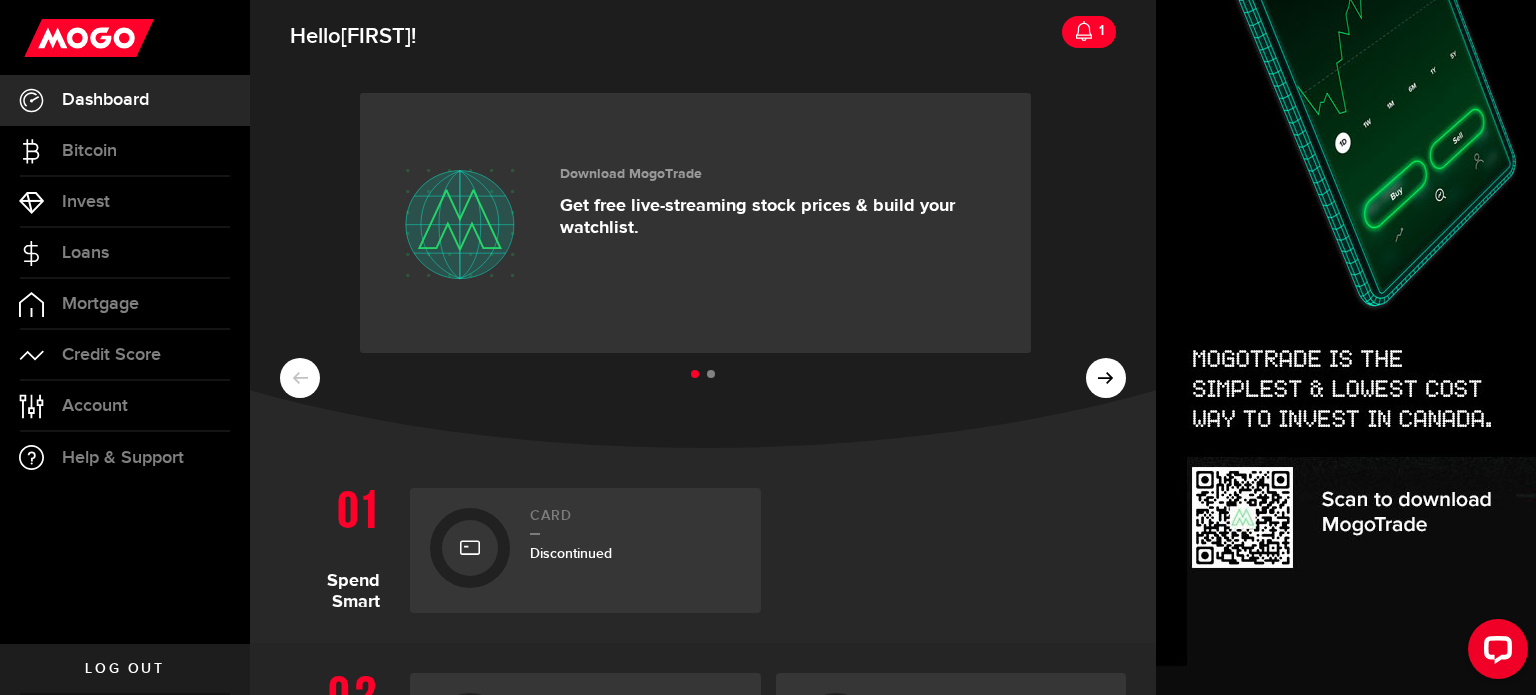 click at bounding box center (703, 375) 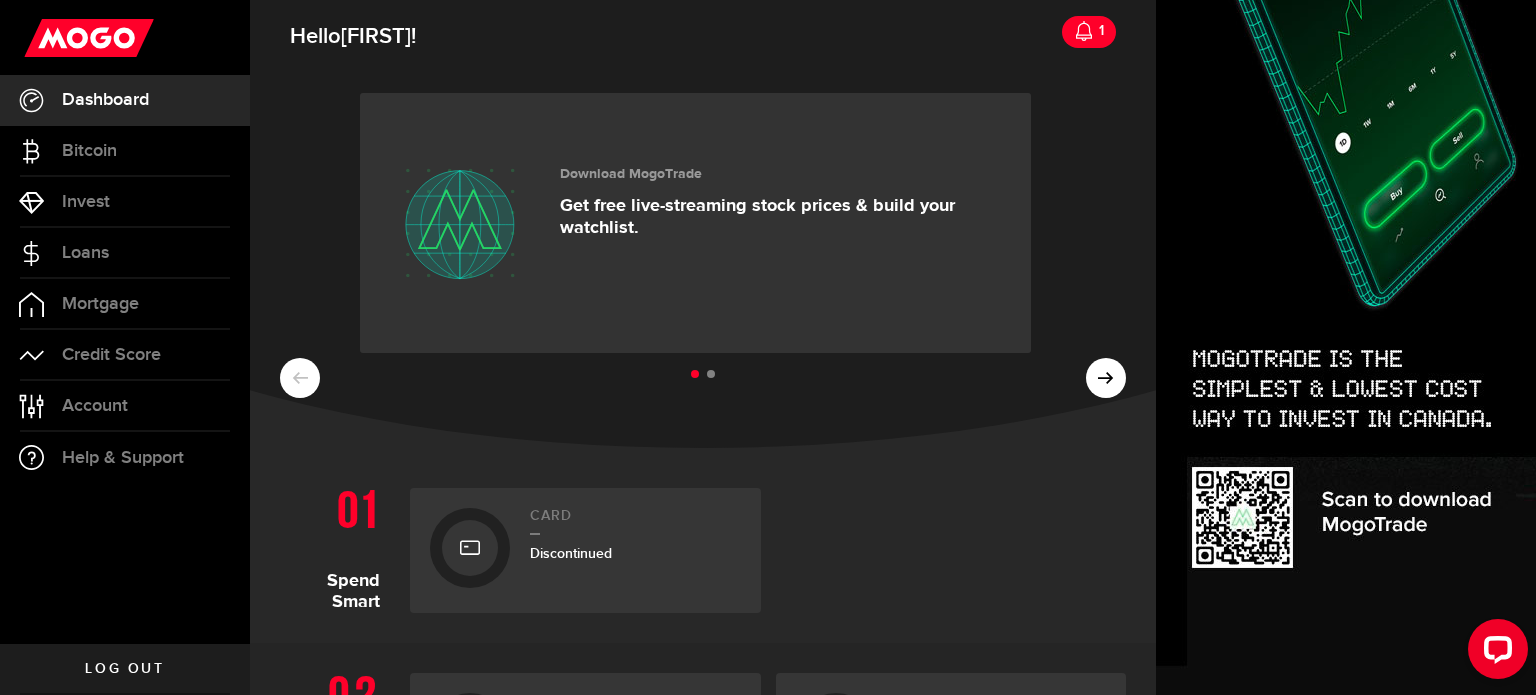 click on "1" at bounding box center (1099, 31) 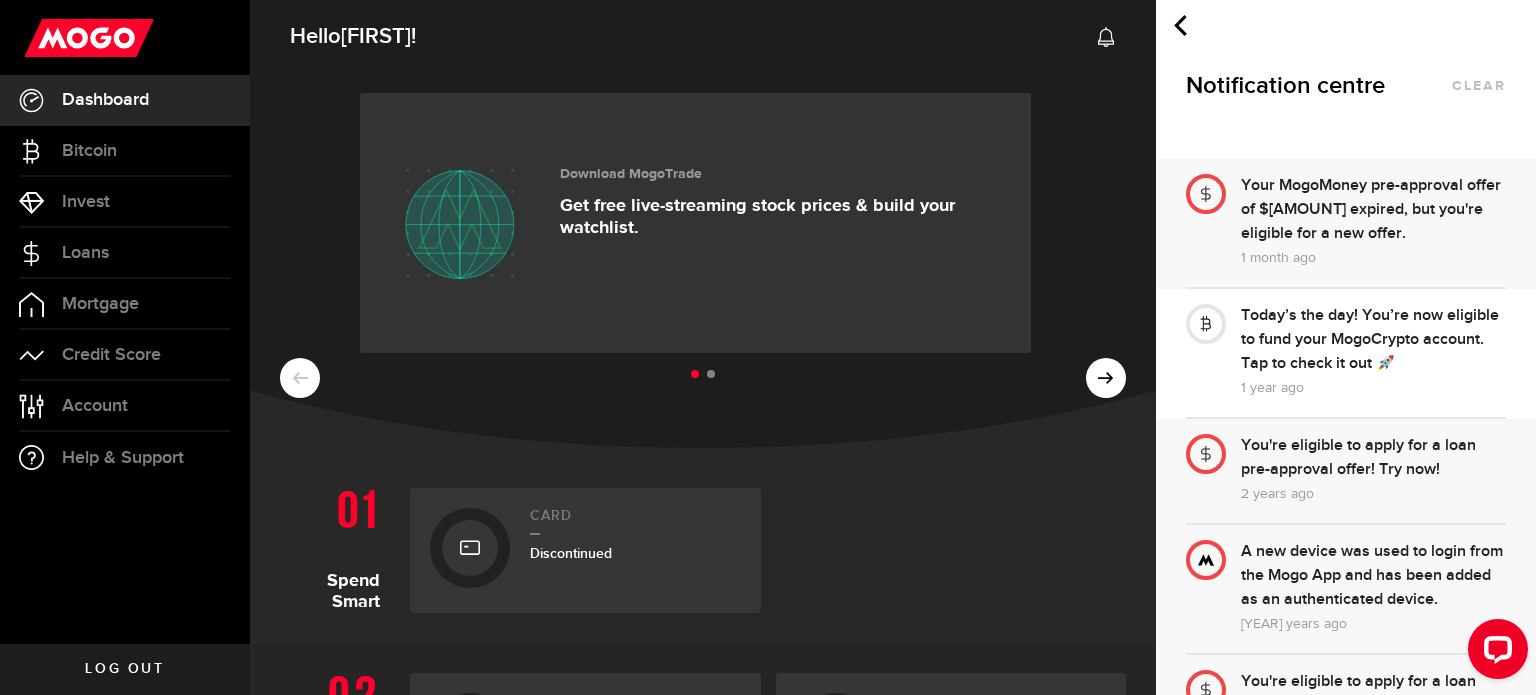 click on "Your MogoMoney pre-approval offer of $[AMOUNT] expired, but you're eligible for a new offer." at bounding box center (1373, 210) 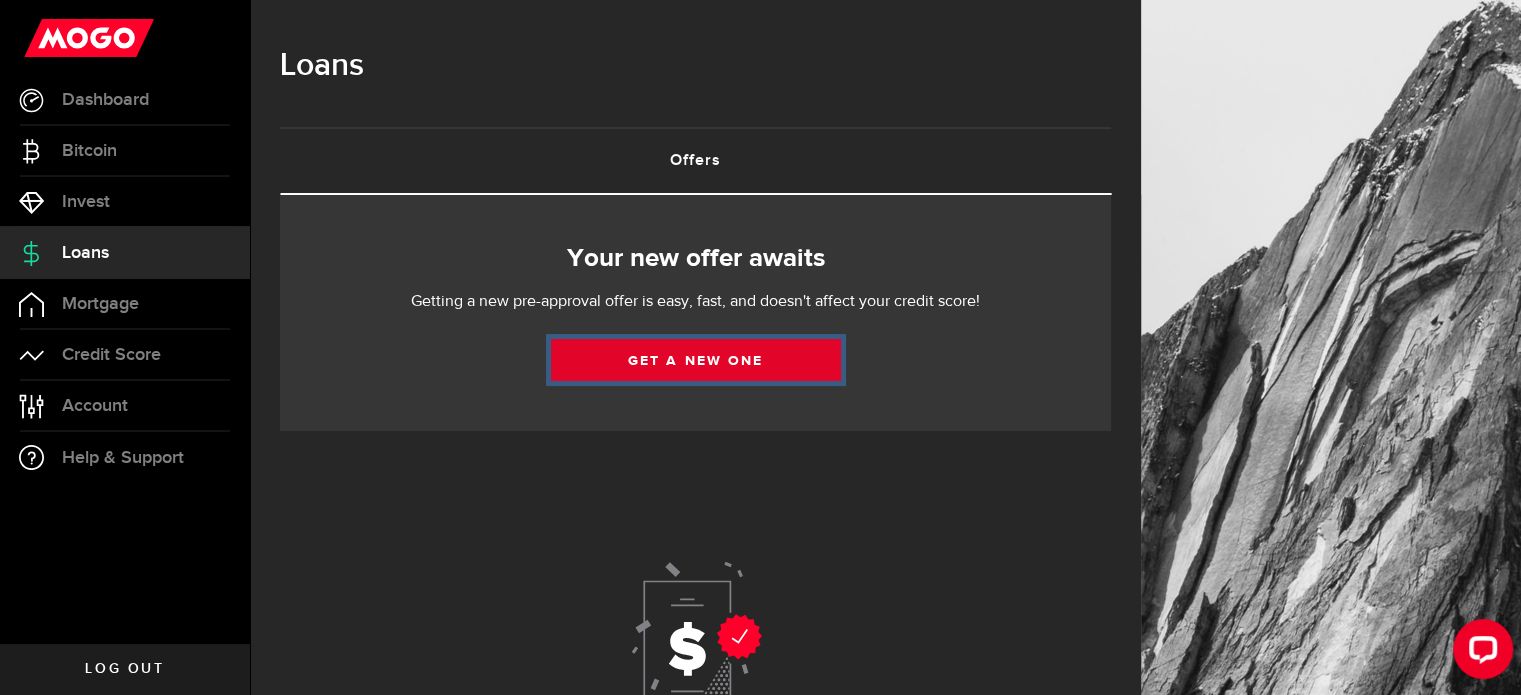 click on "Get a new one" at bounding box center (696, 360) 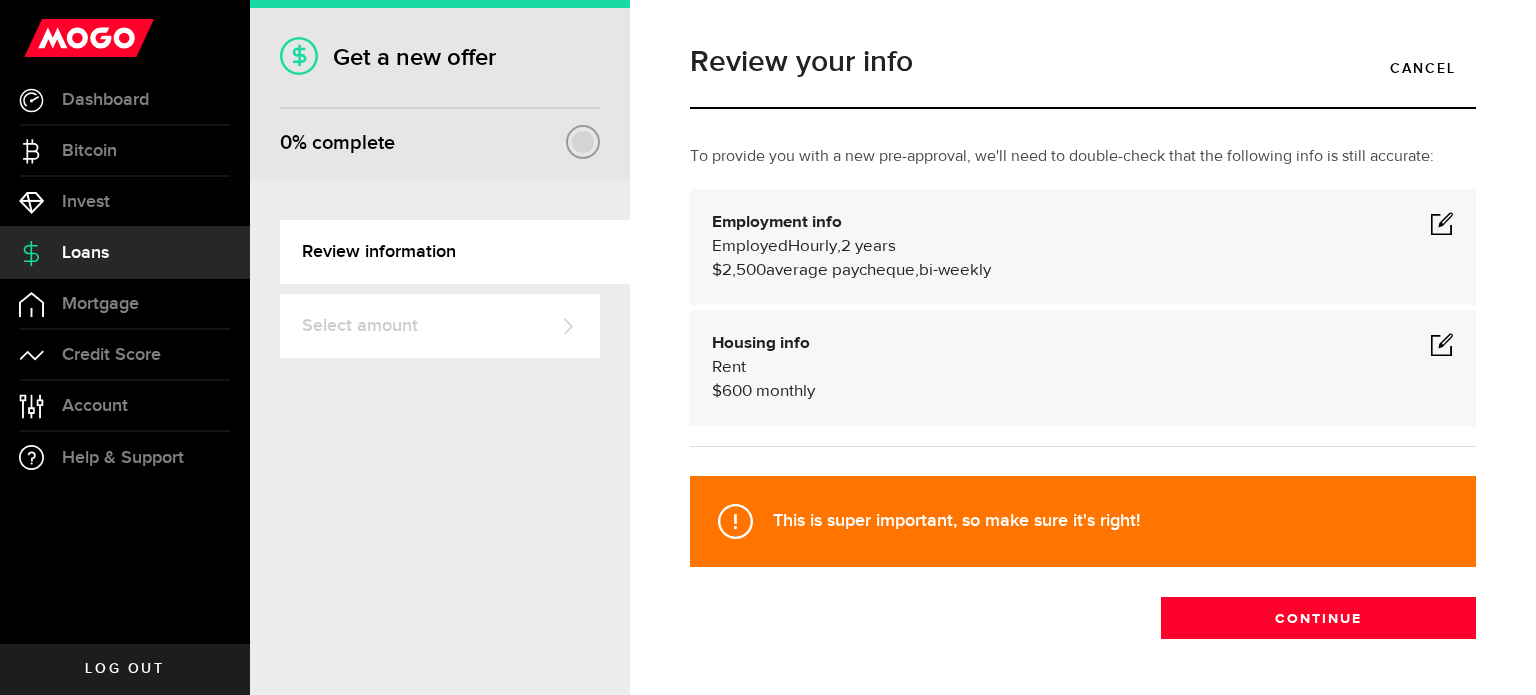 scroll, scrollTop: 71, scrollLeft: 0, axis: vertical 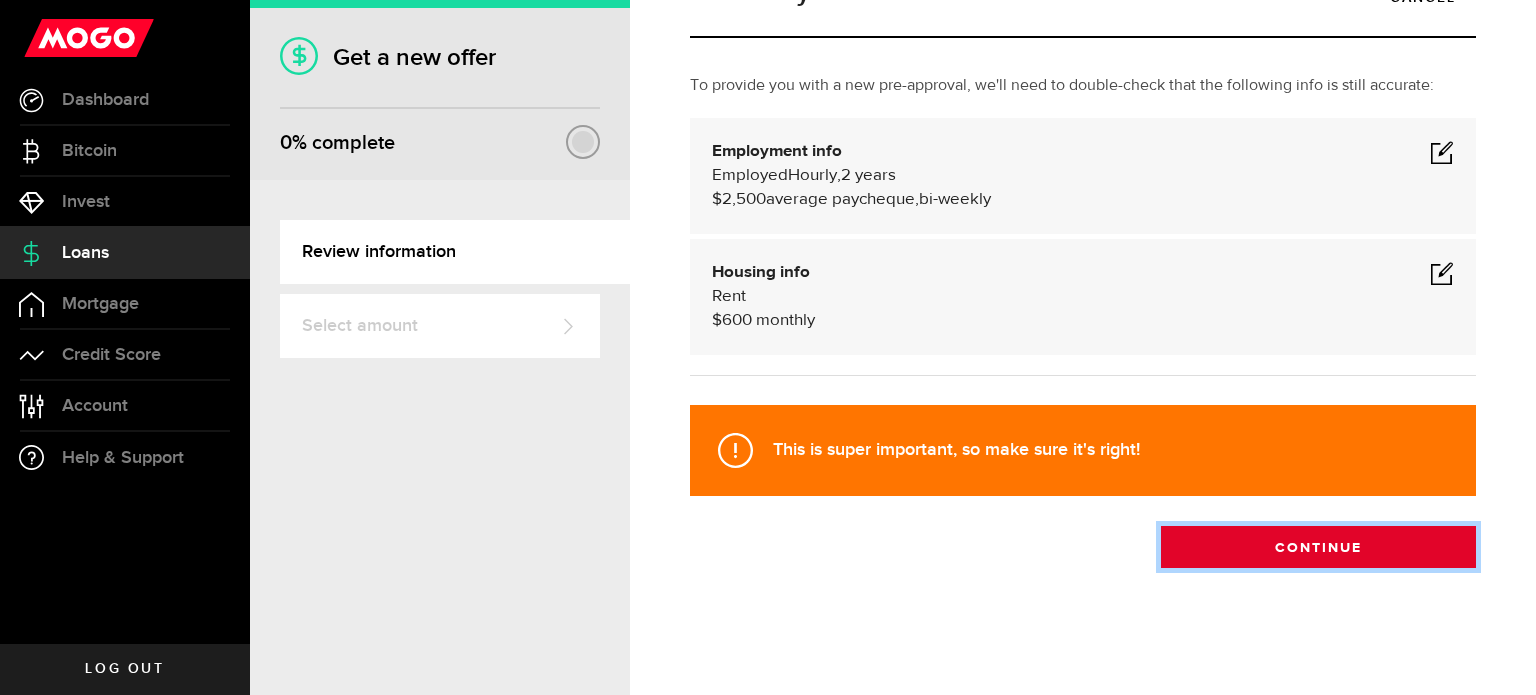 click on "Continue" at bounding box center [1318, 547] 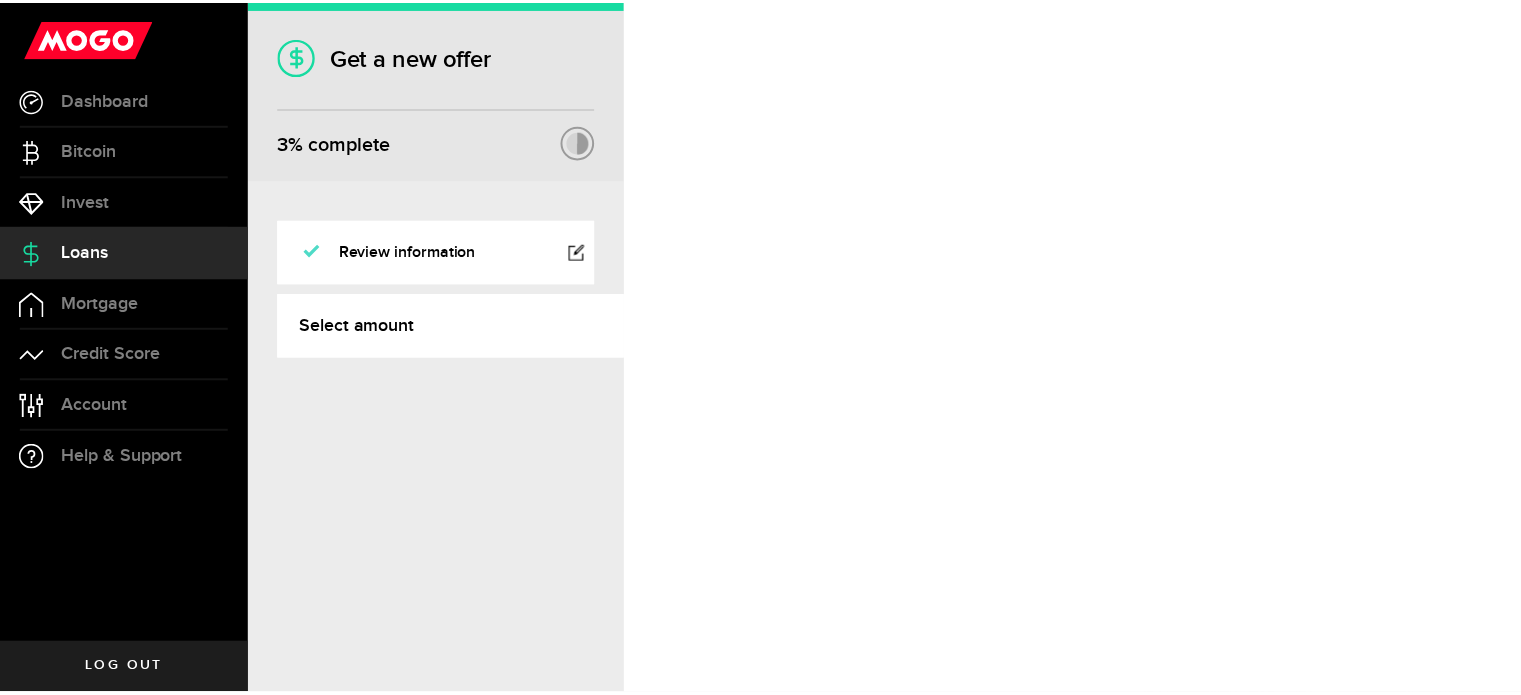 scroll, scrollTop: 0, scrollLeft: 0, axis: both 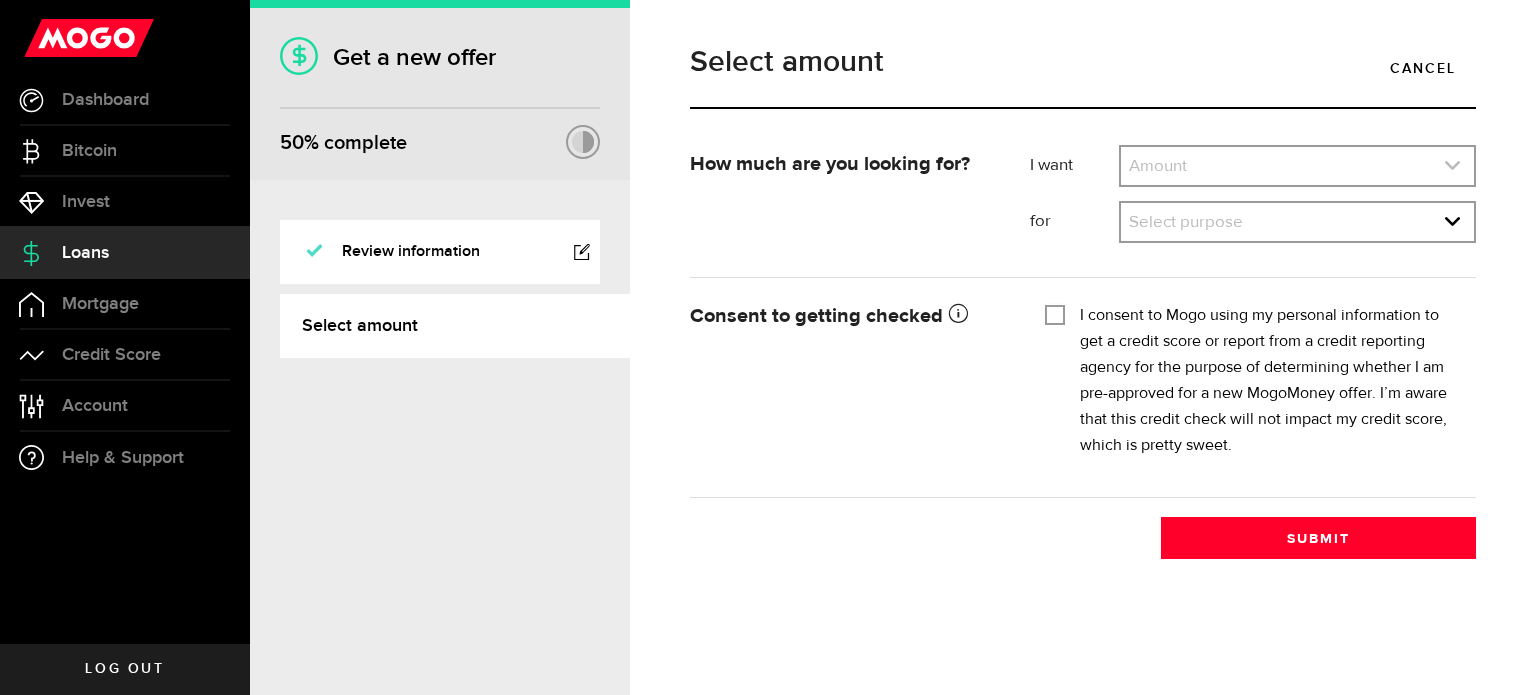 click 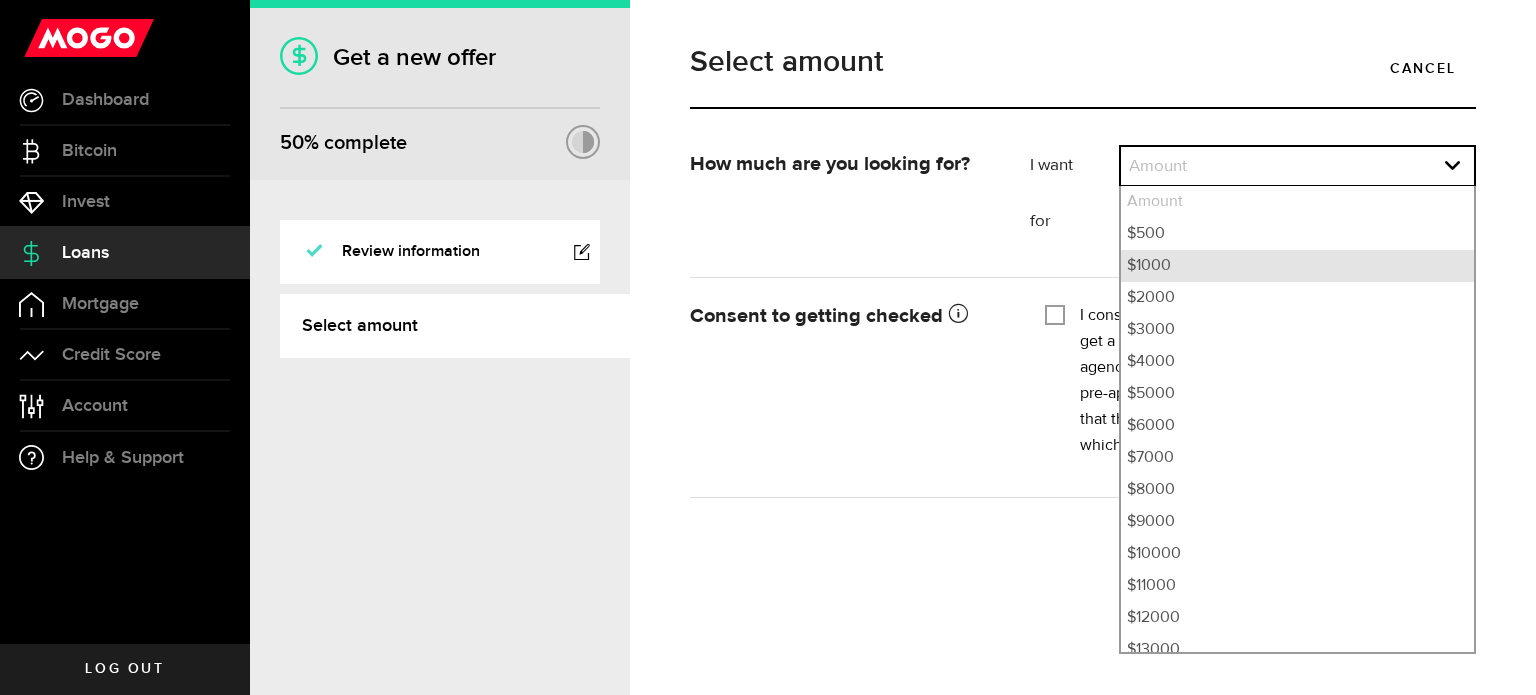 click on "$1000" at bounding box center [1297, 266] 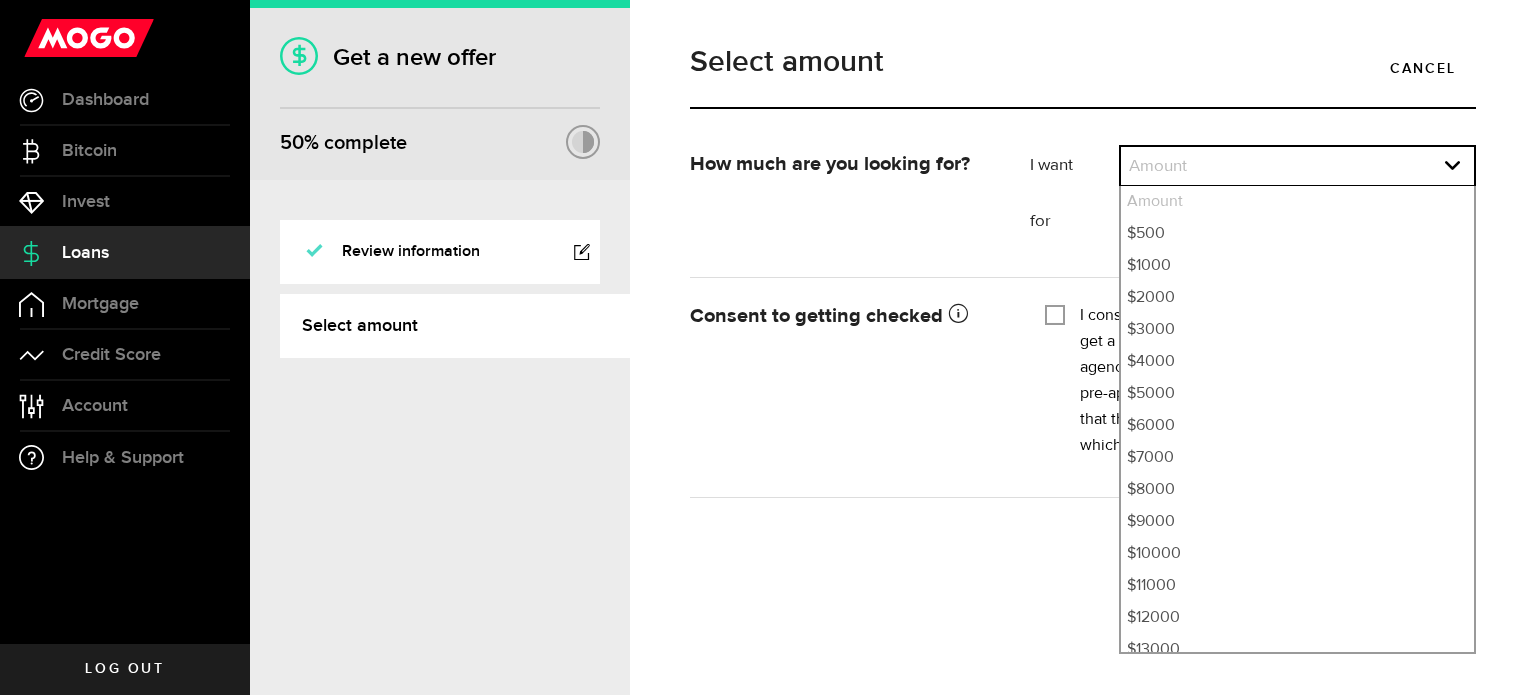 select on "1000" 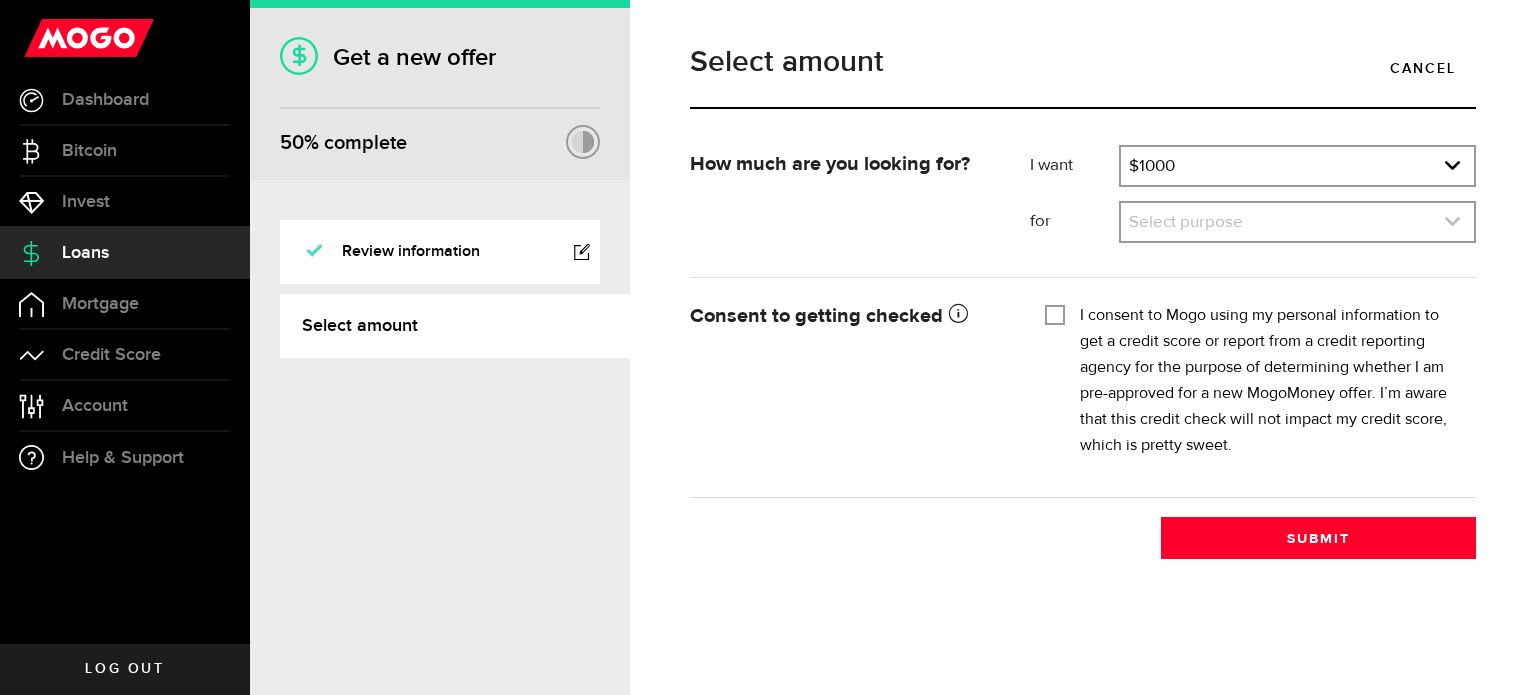 click 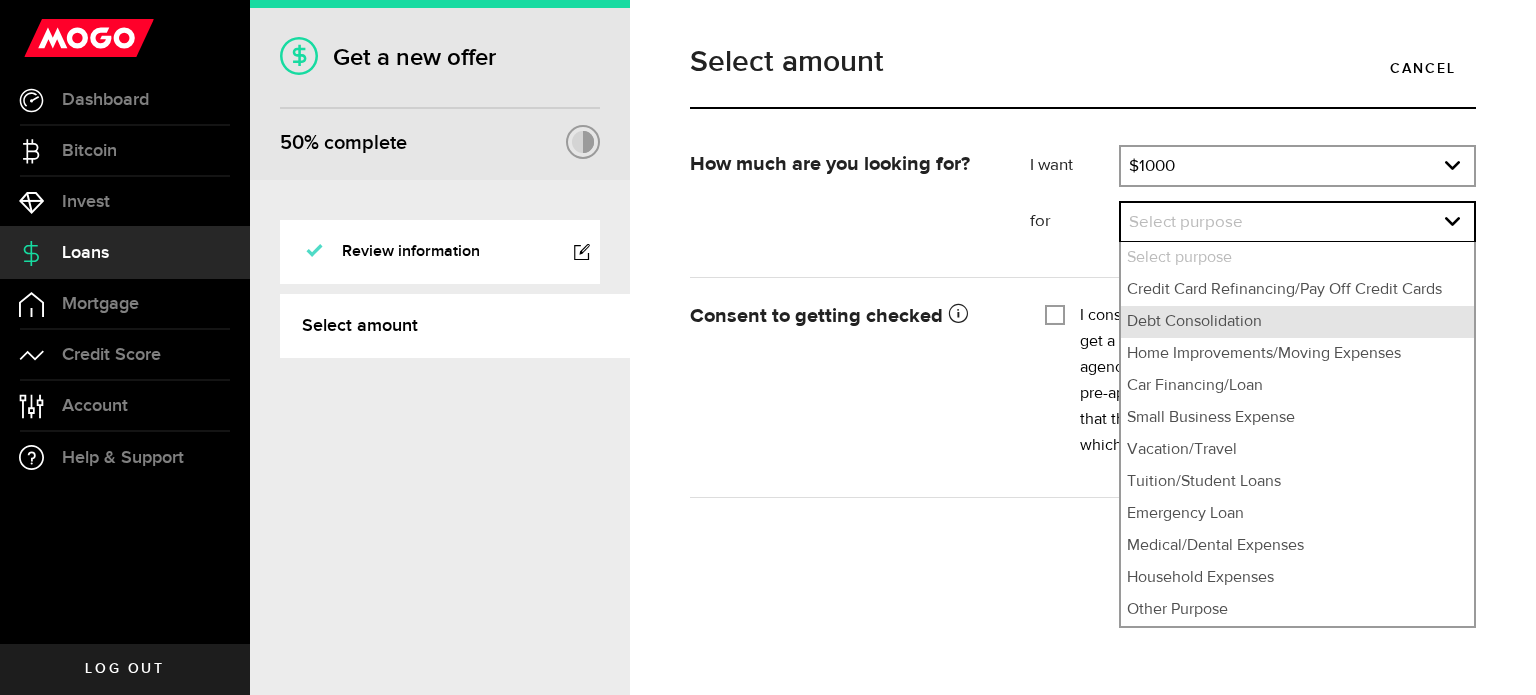 click on "Debt Consolidation" at bounding box center (1297, 322) 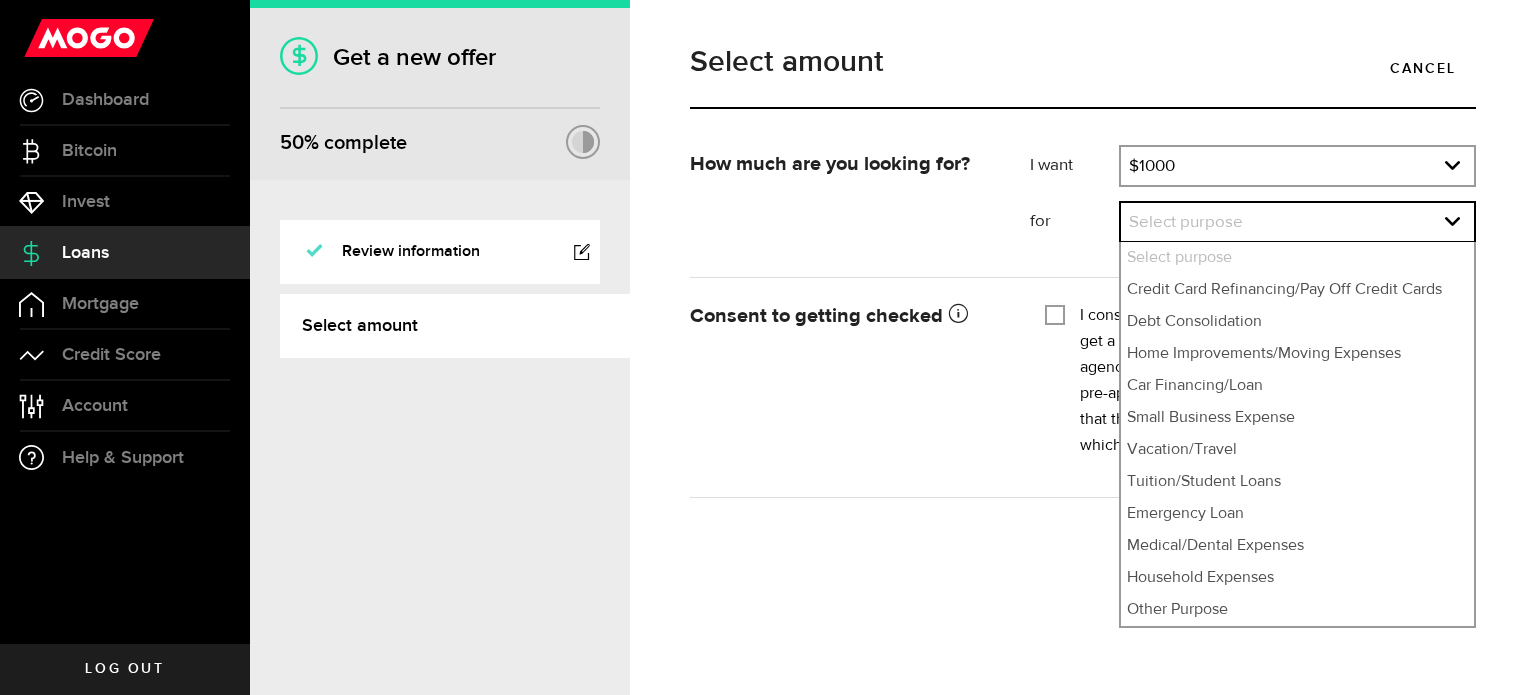 select on "Debt Consolidation" 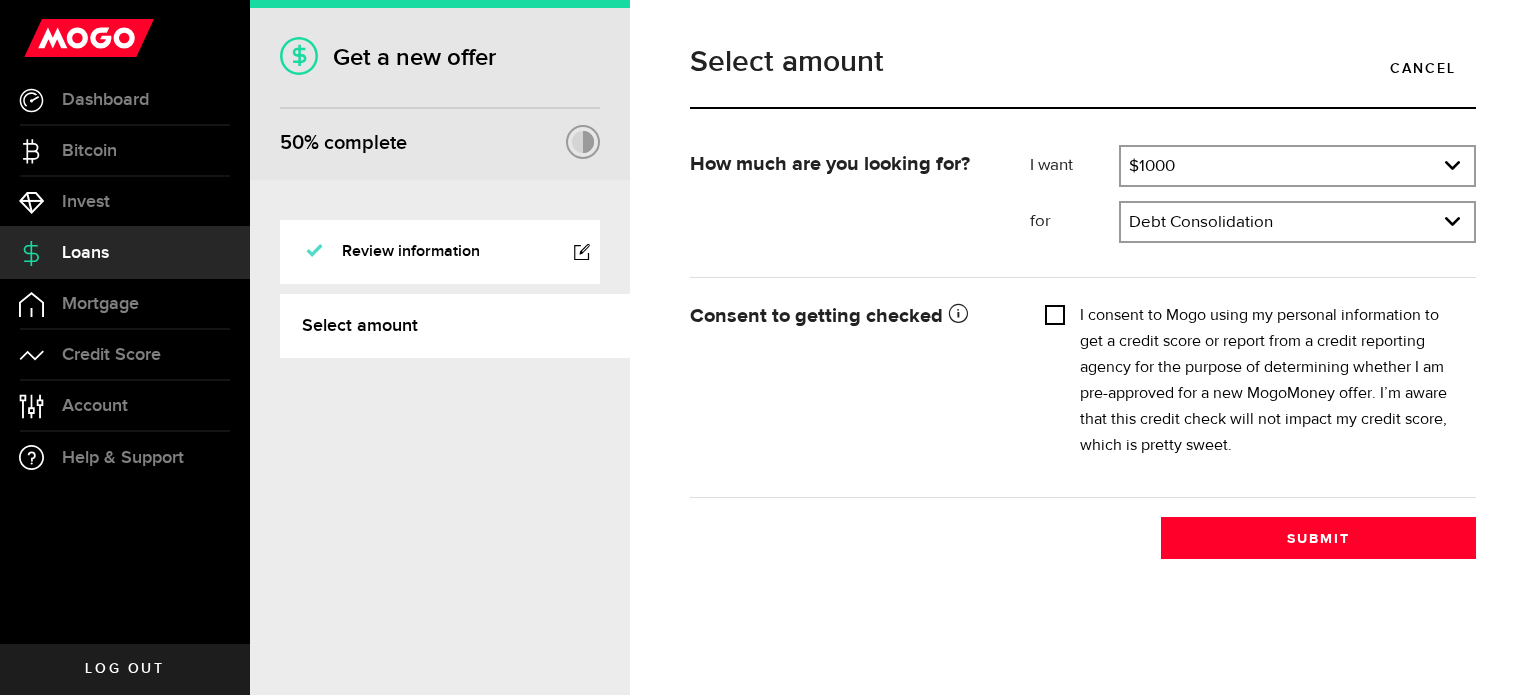click on "I consent to Mogo using my personal information to get a credit score or report from a credit reporting agency for the purpose of determining whether I am pre-approved for a new MogoMoney offer. I’m aware that this credit check will not impact my credit score, which is pretty sweet." at bounding box center (1055, 313) 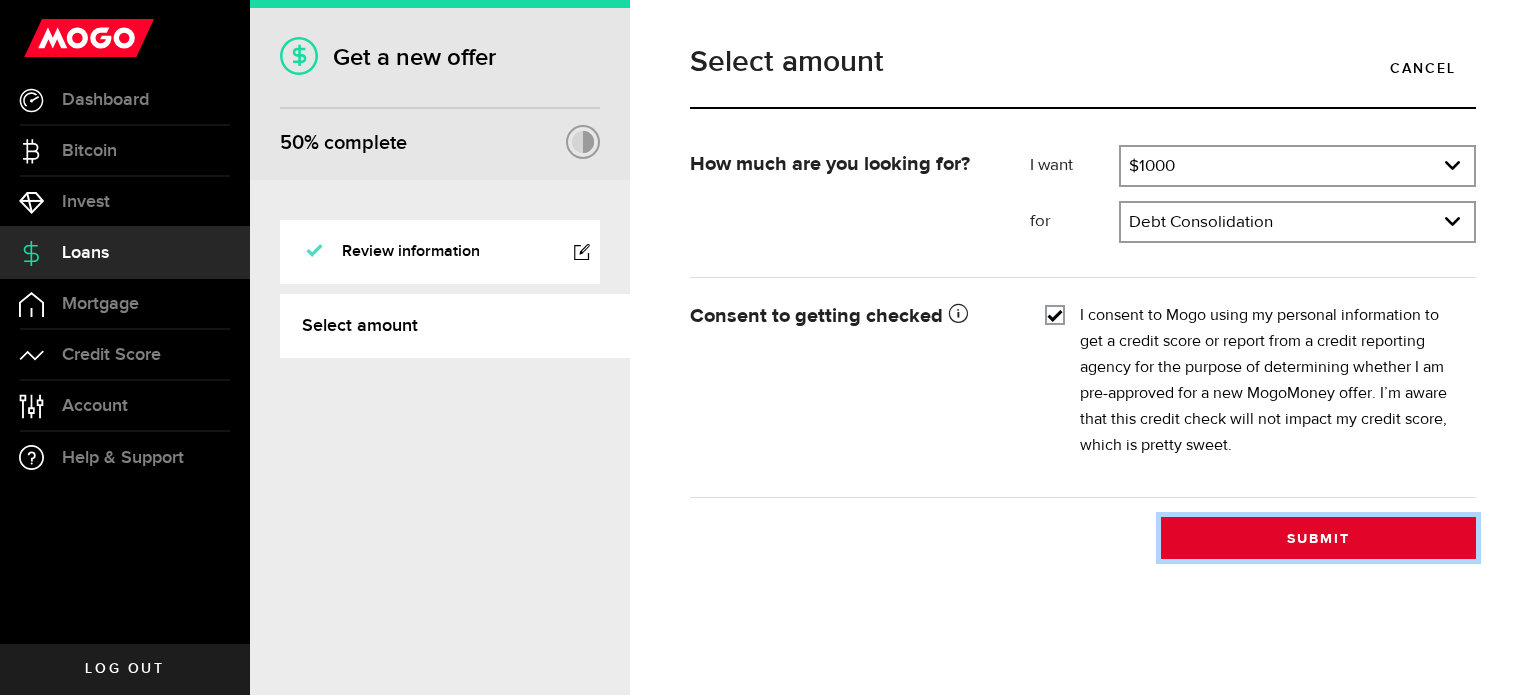 click on "Submit" at bounding box center (1318, 538) 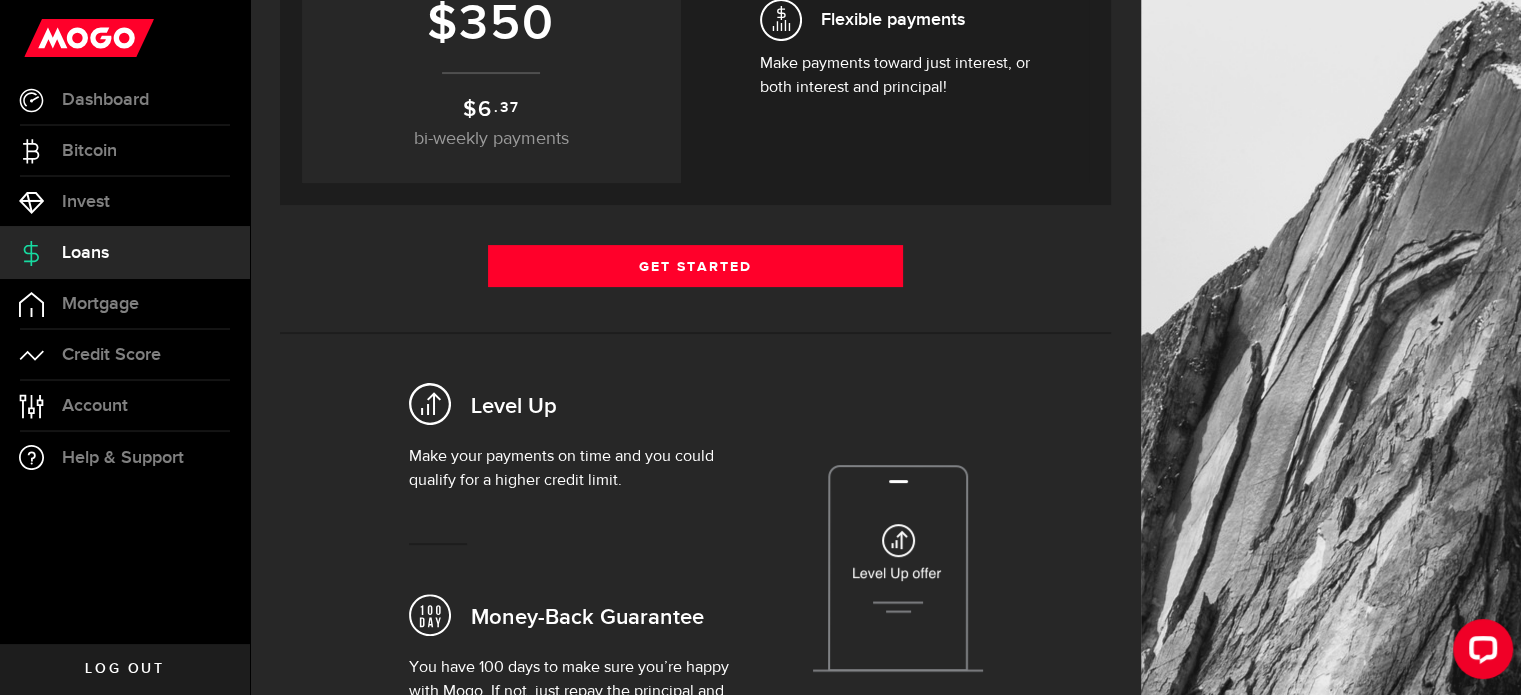 scroll, scrollTop: 200, scrollLeft: 0, axis: vertical 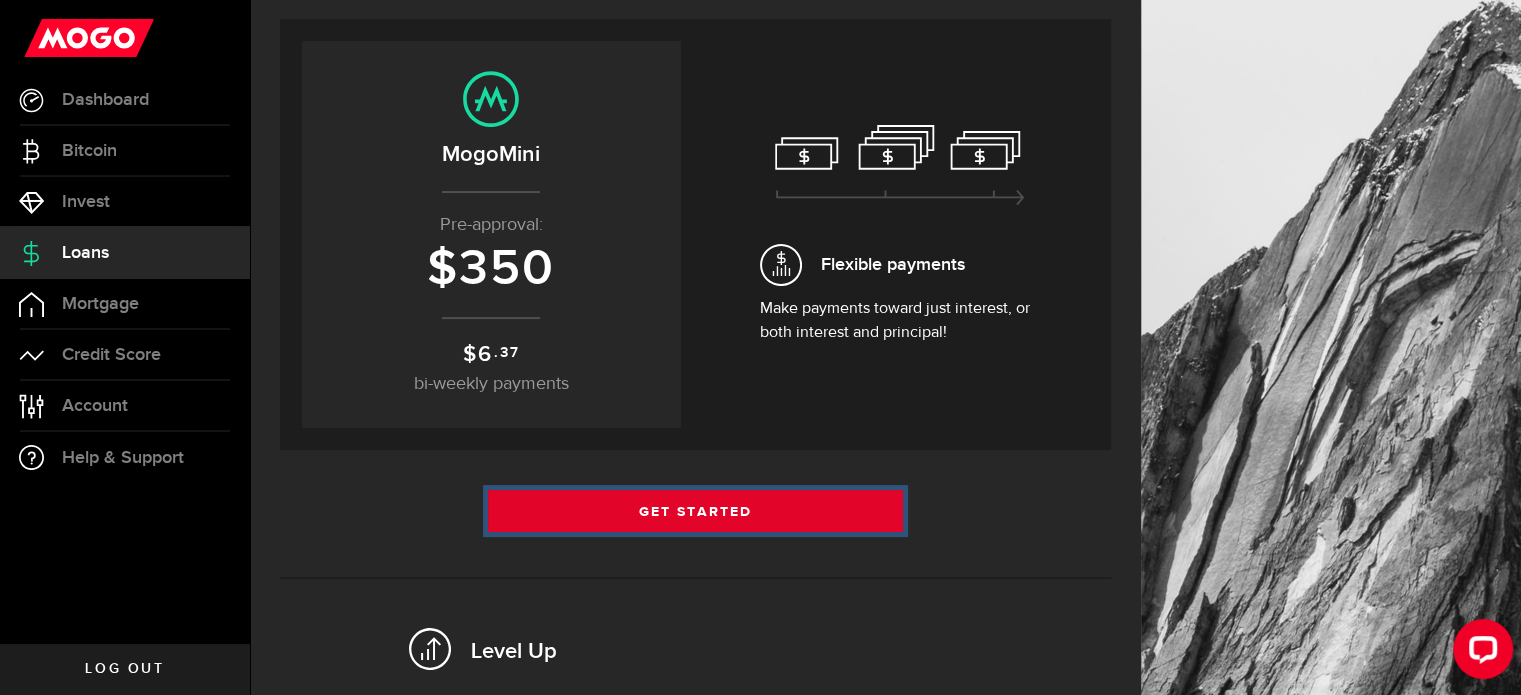 click on "Get Started" at bounding box center [696, 511] 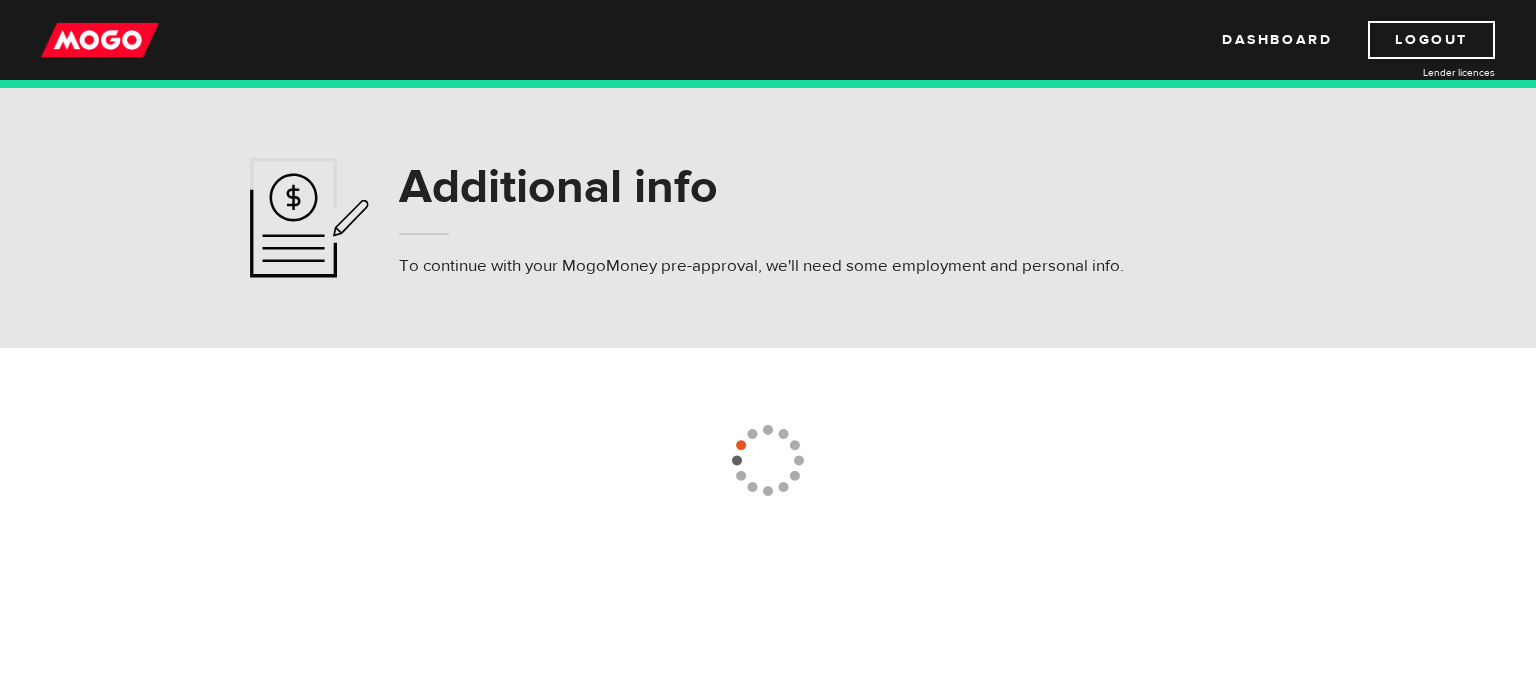 scroll, scrollTop: 0, scrollLeft: 0, axis: both 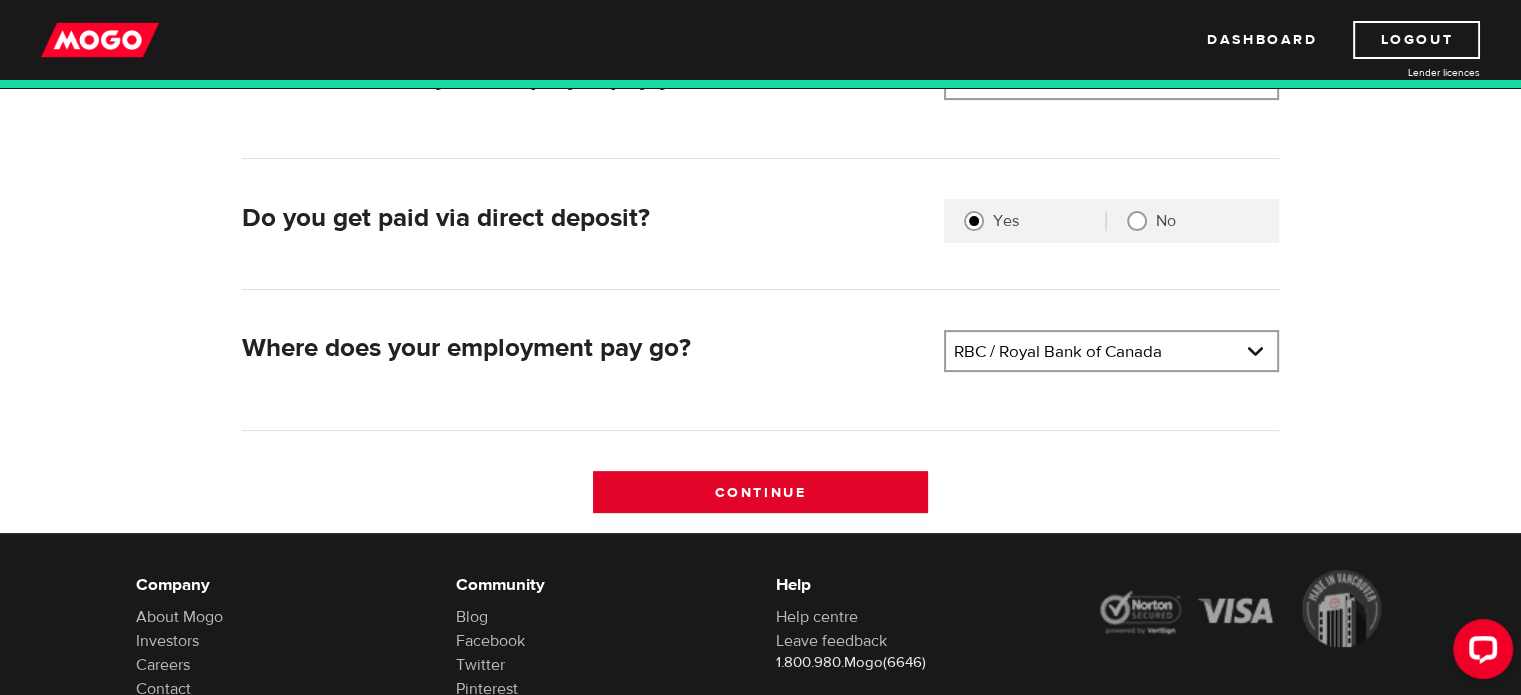 click on "Continue" at bounding box center [760, 492] 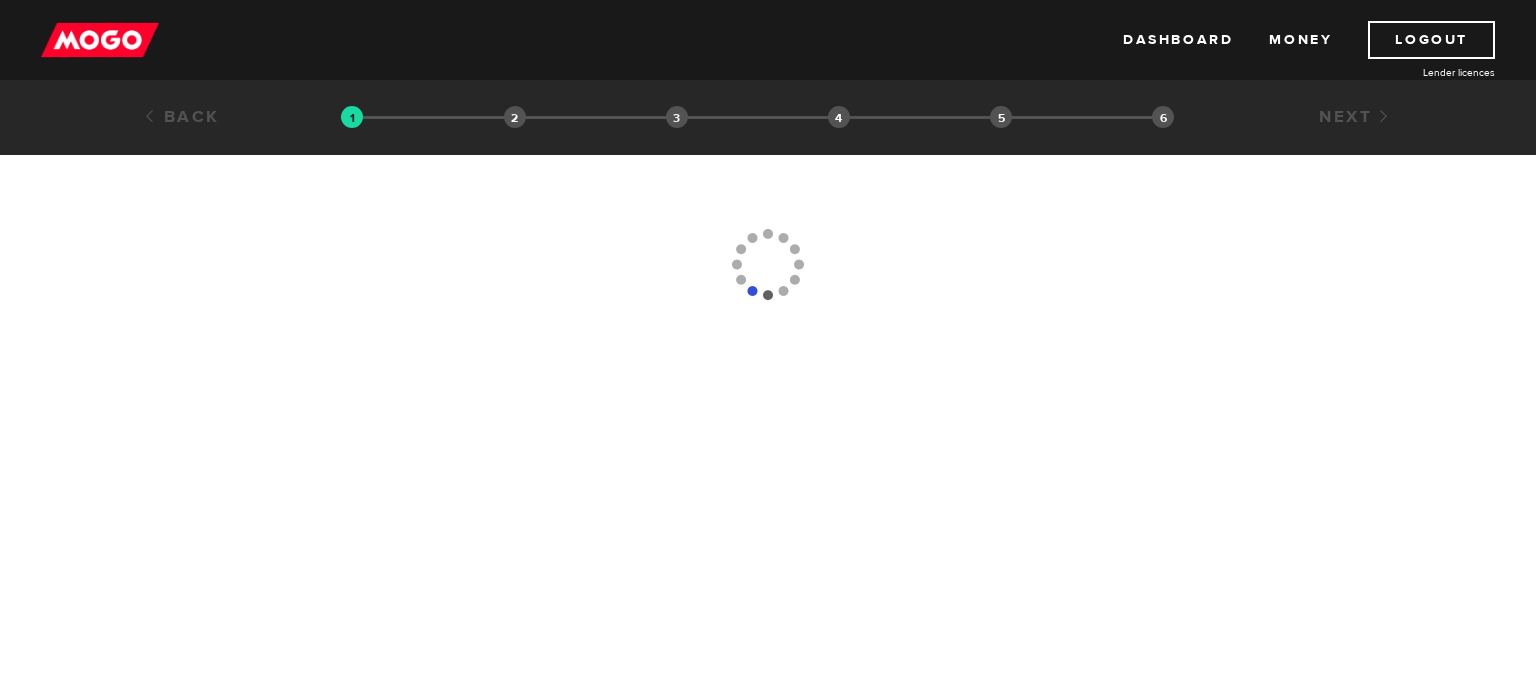 scroll, scrollTop: 0, scrollLeft: 0, axis: both 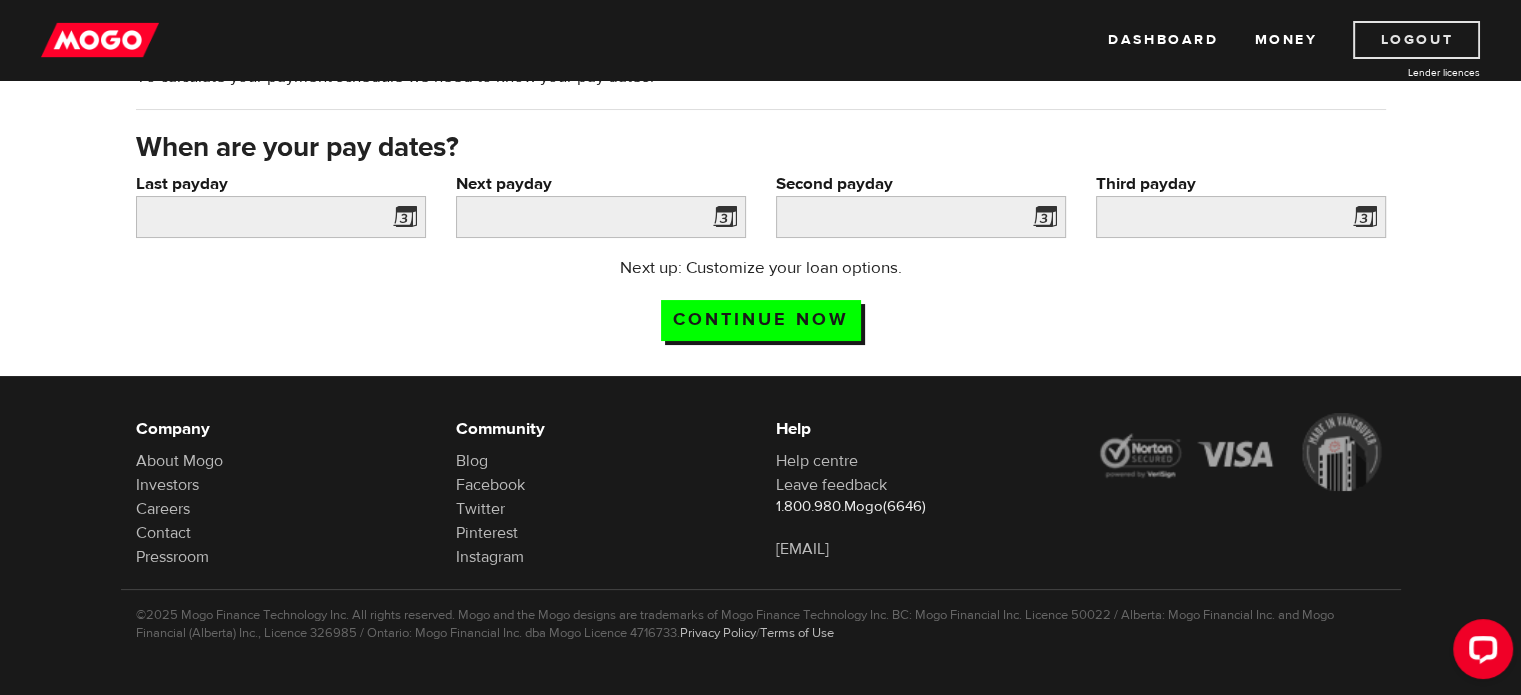 click on "Logout" at bounding box center (1416, 40) 